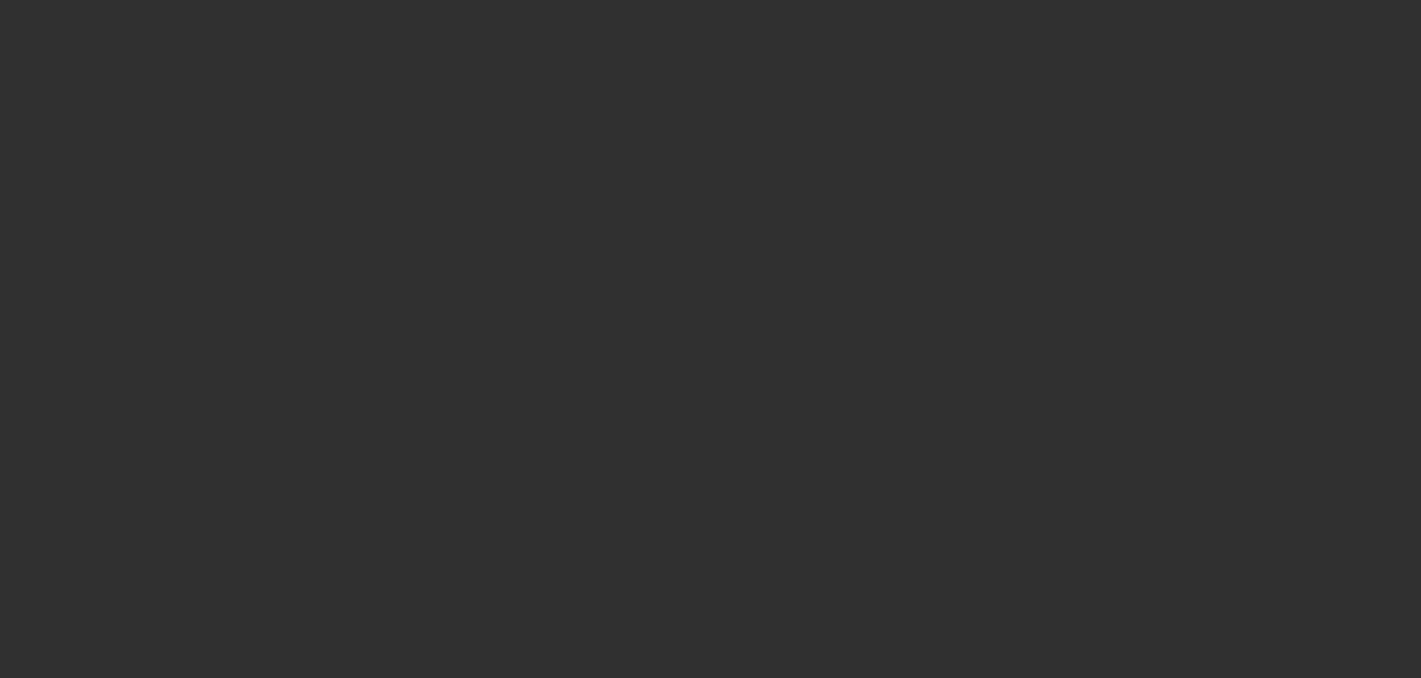 scroll, scrollTop: 0, scrollLeft: 0, axis: both 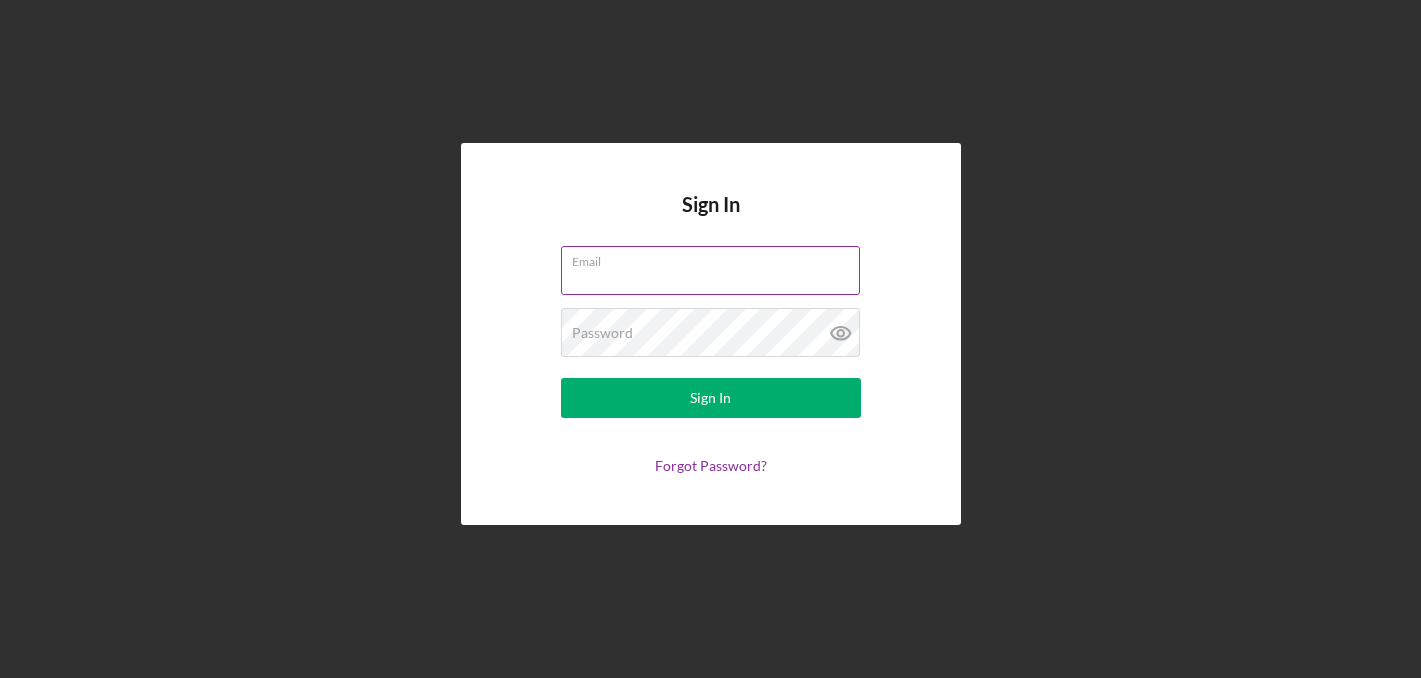click on "Email" at bounding box center (710, 270) 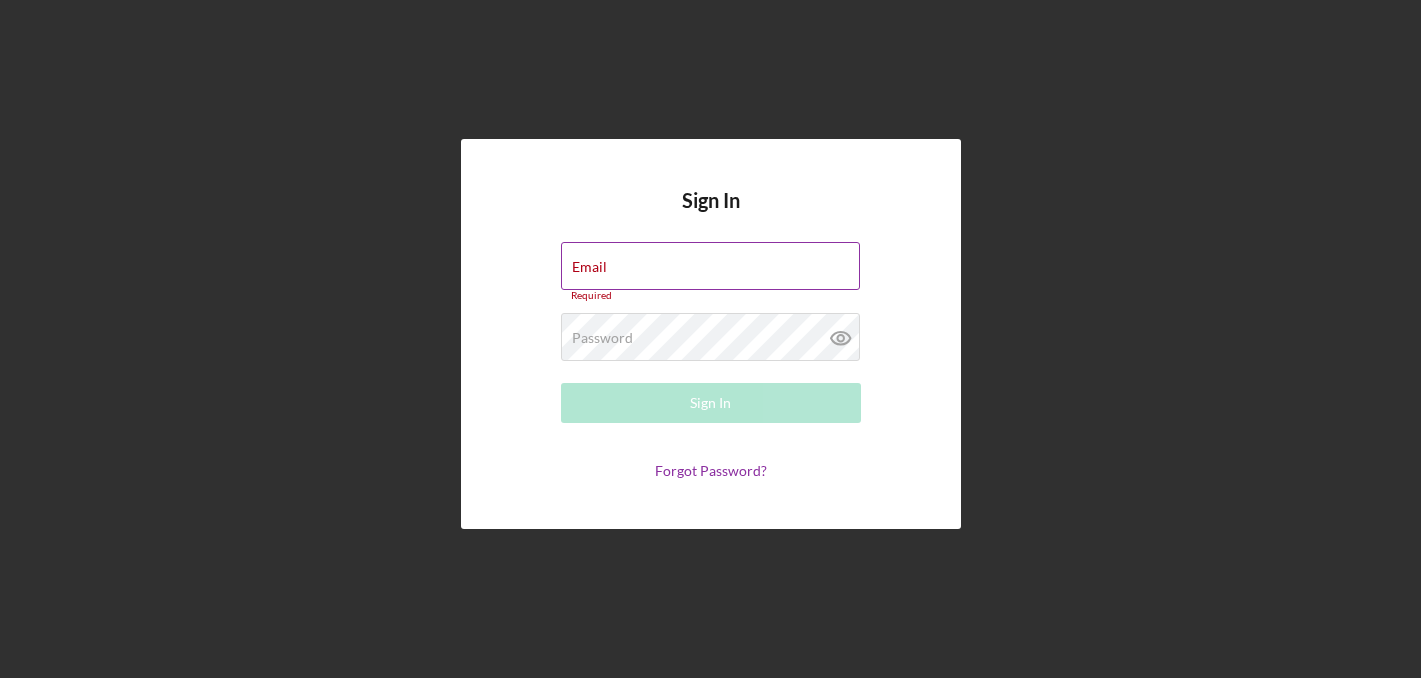 type on "[EMAIL]" 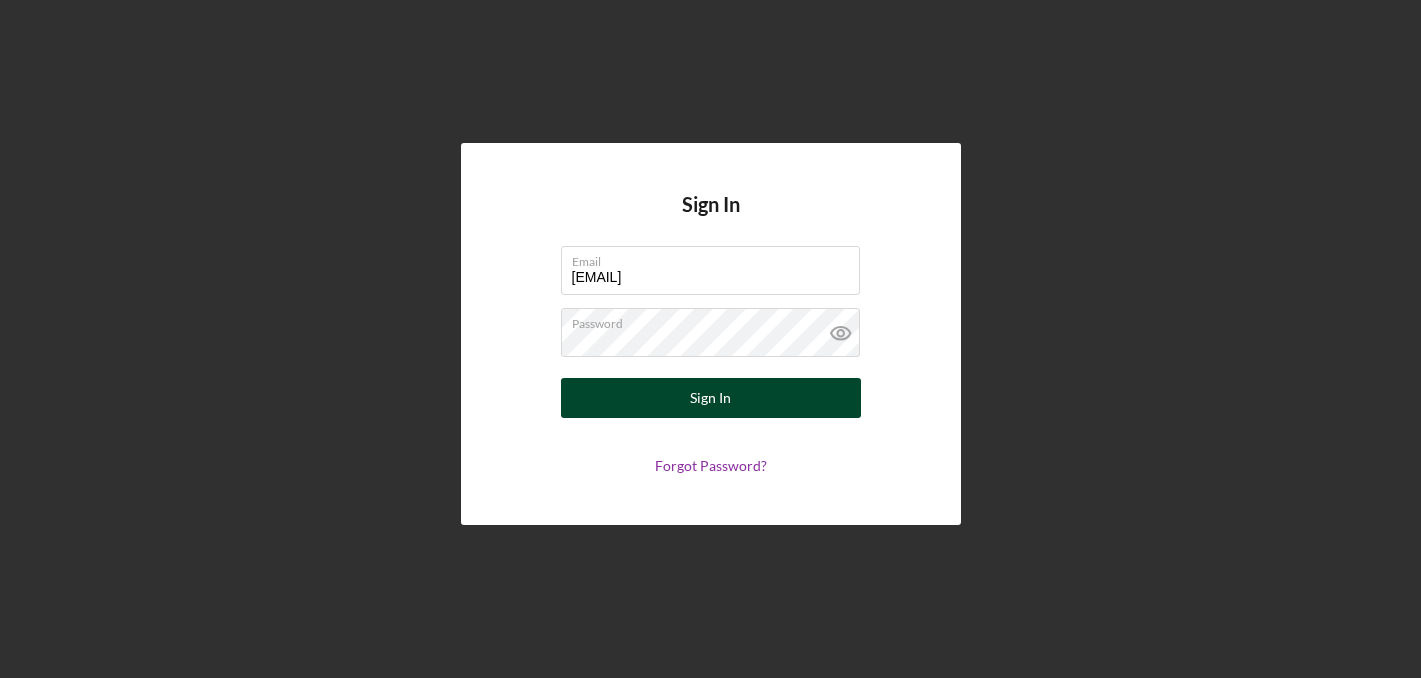 click on "Sign In" at bounding box center [711, 398] 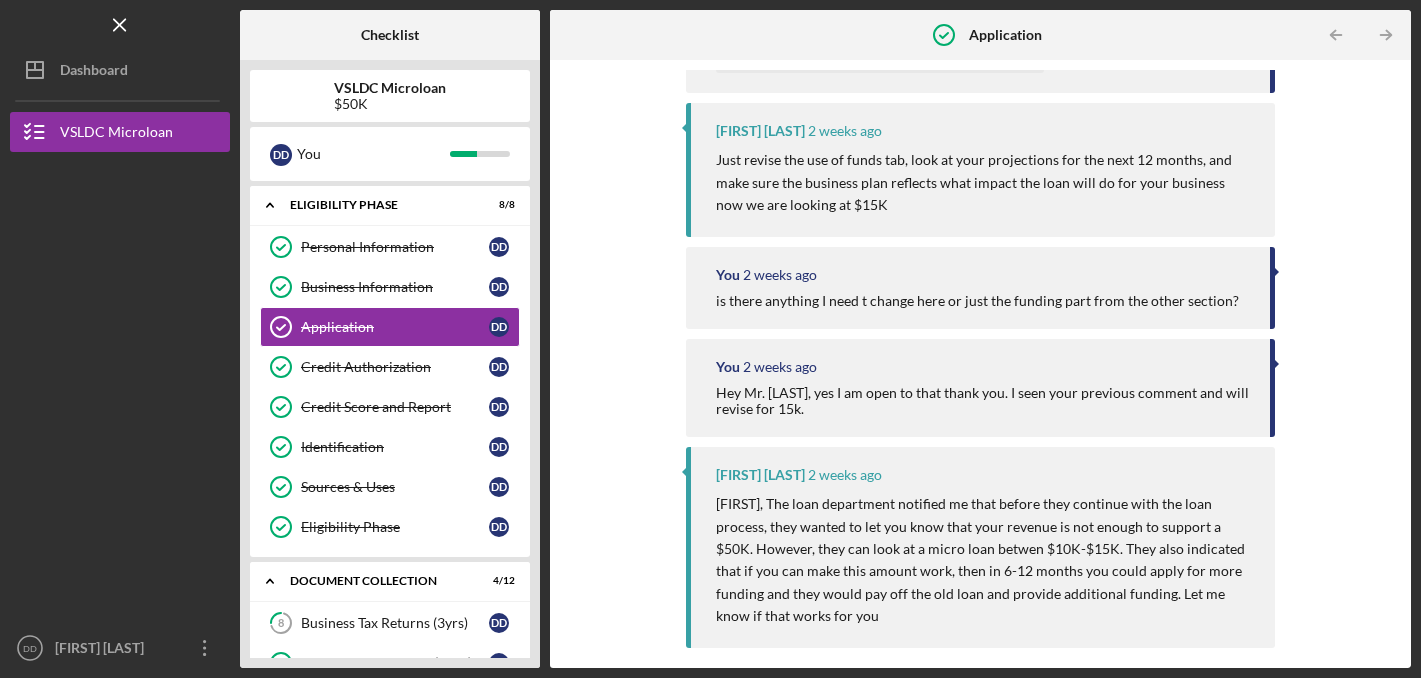 scroll, scrollTop: 503, scrollLeft: 0, axis: vertical 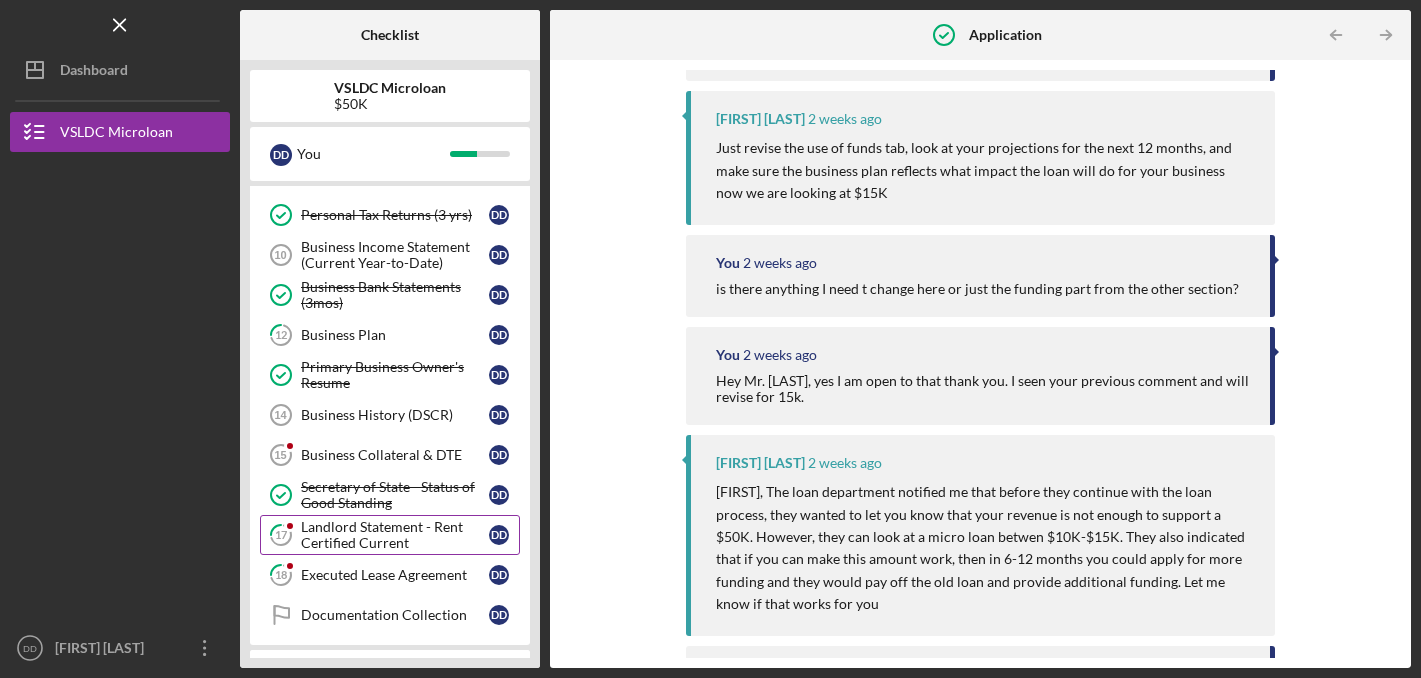 click on "Landlord Statement - Rent Certified Current" at bounding box center [395, 535] 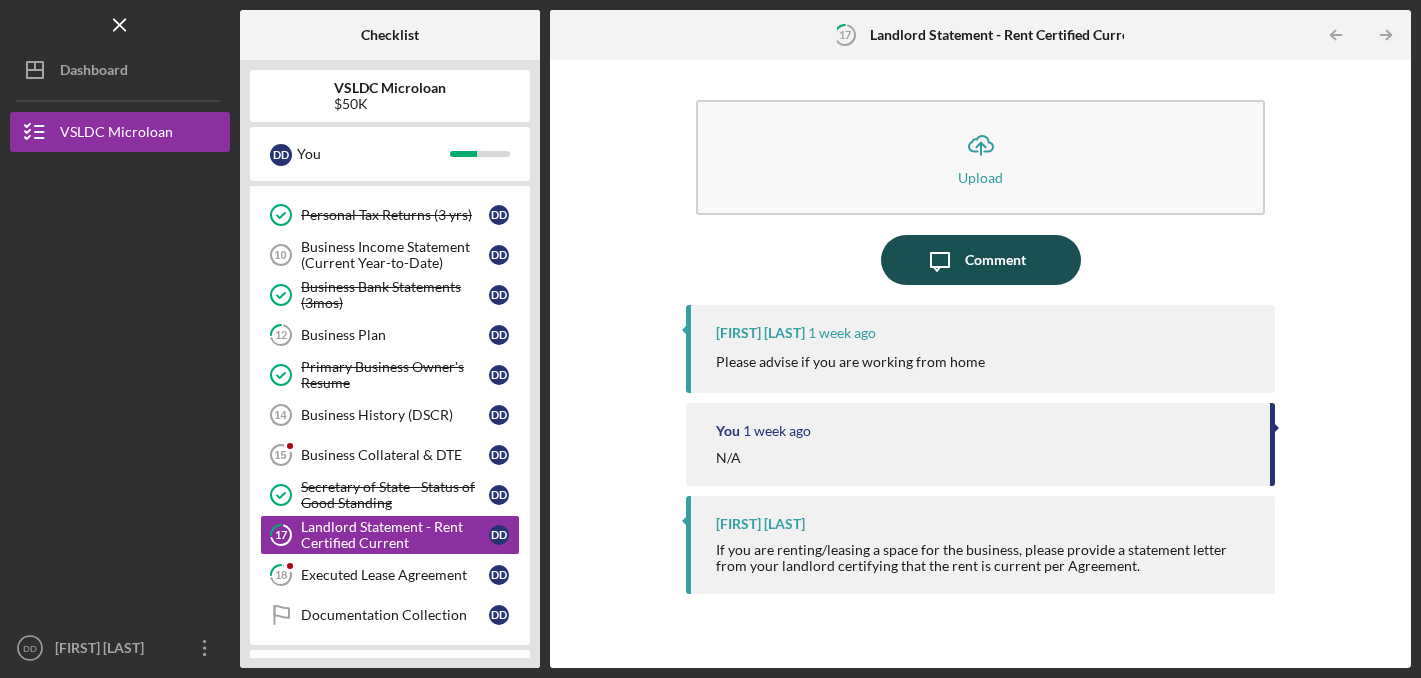click on "Icon/Message Comment" at bounding box center [981, 260] 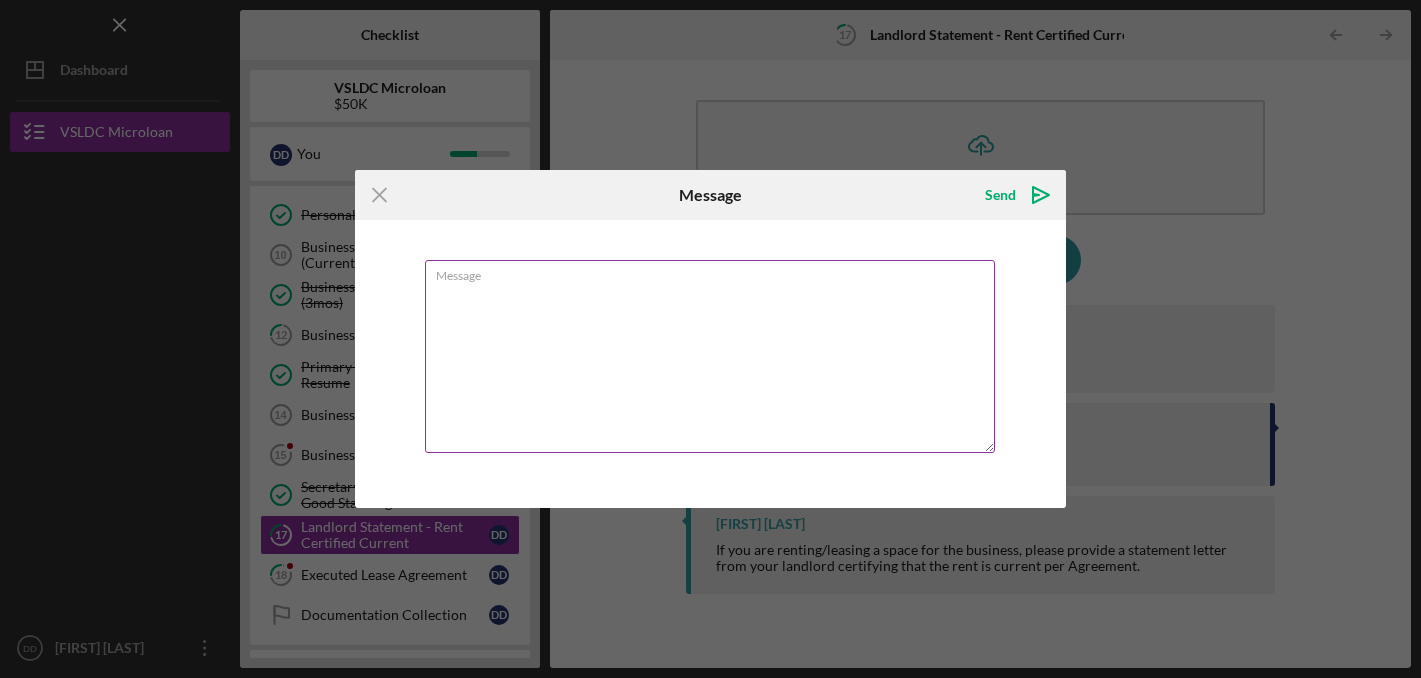 click on "Message" at bounding box center (710, 356) 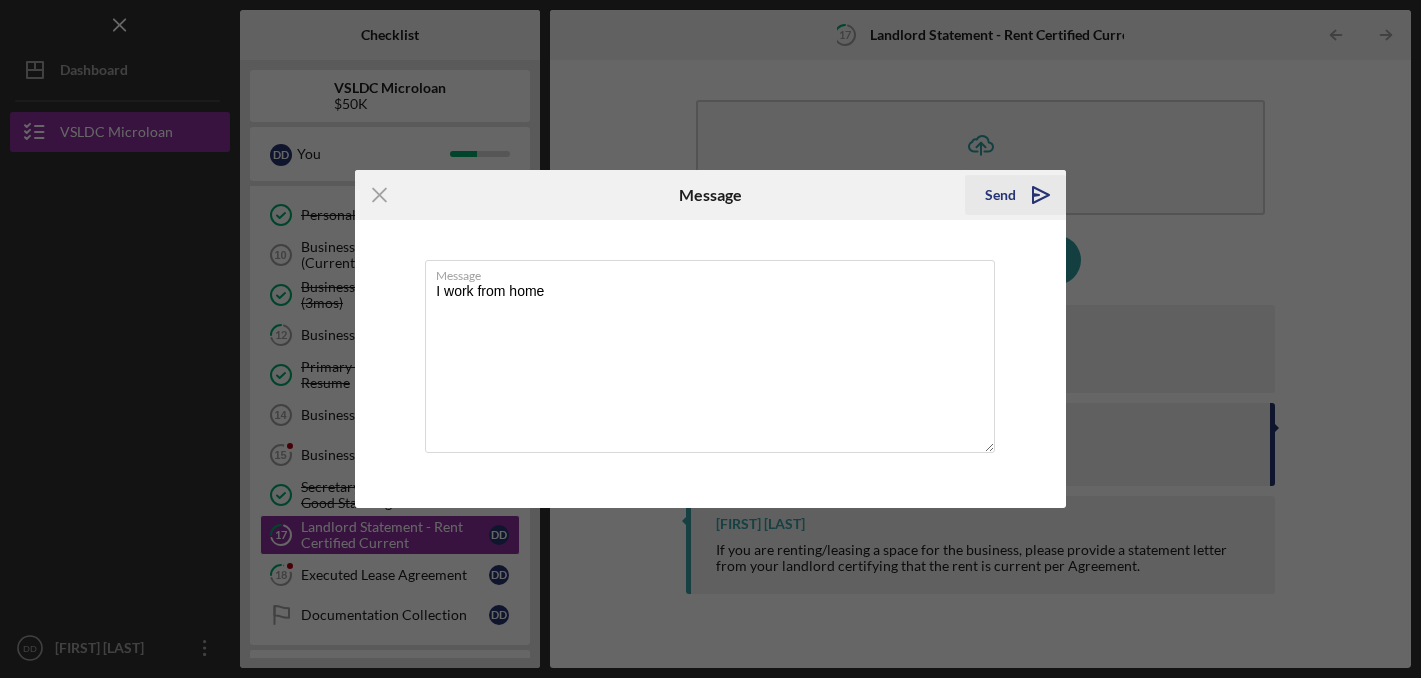 type on "I work from home" 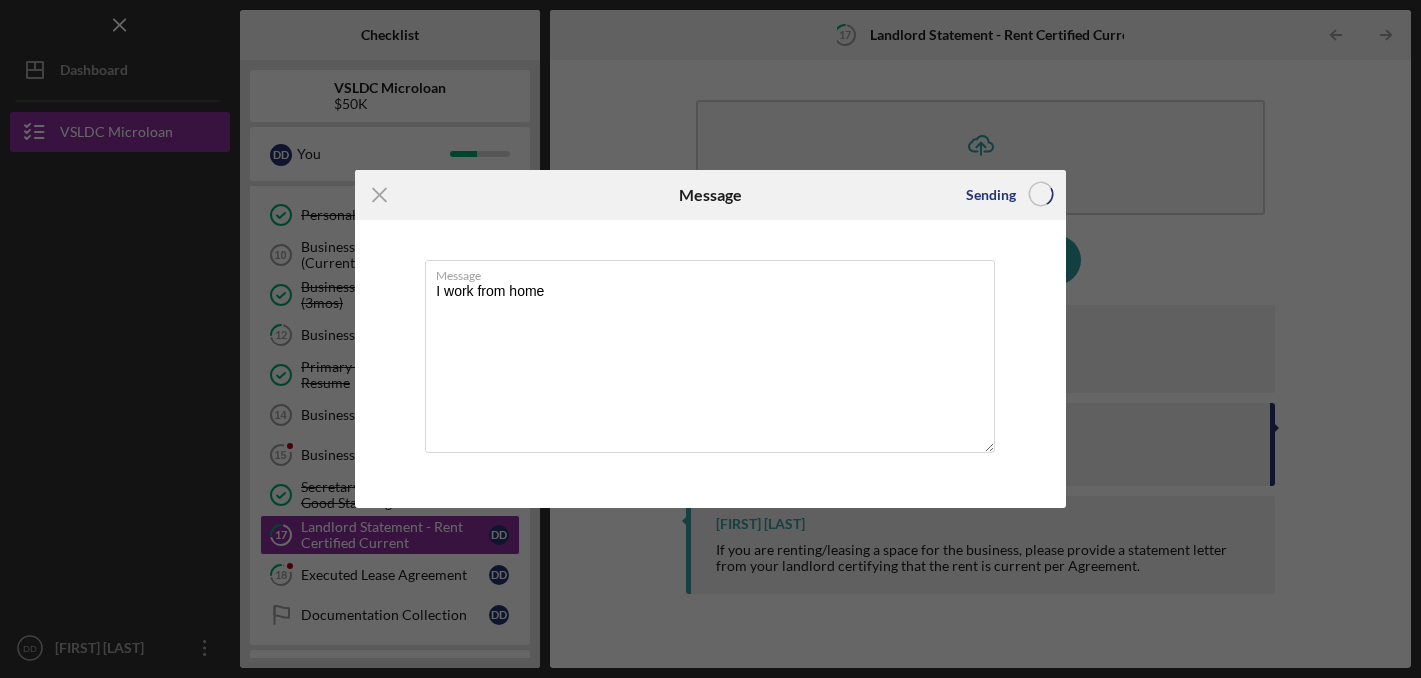 type 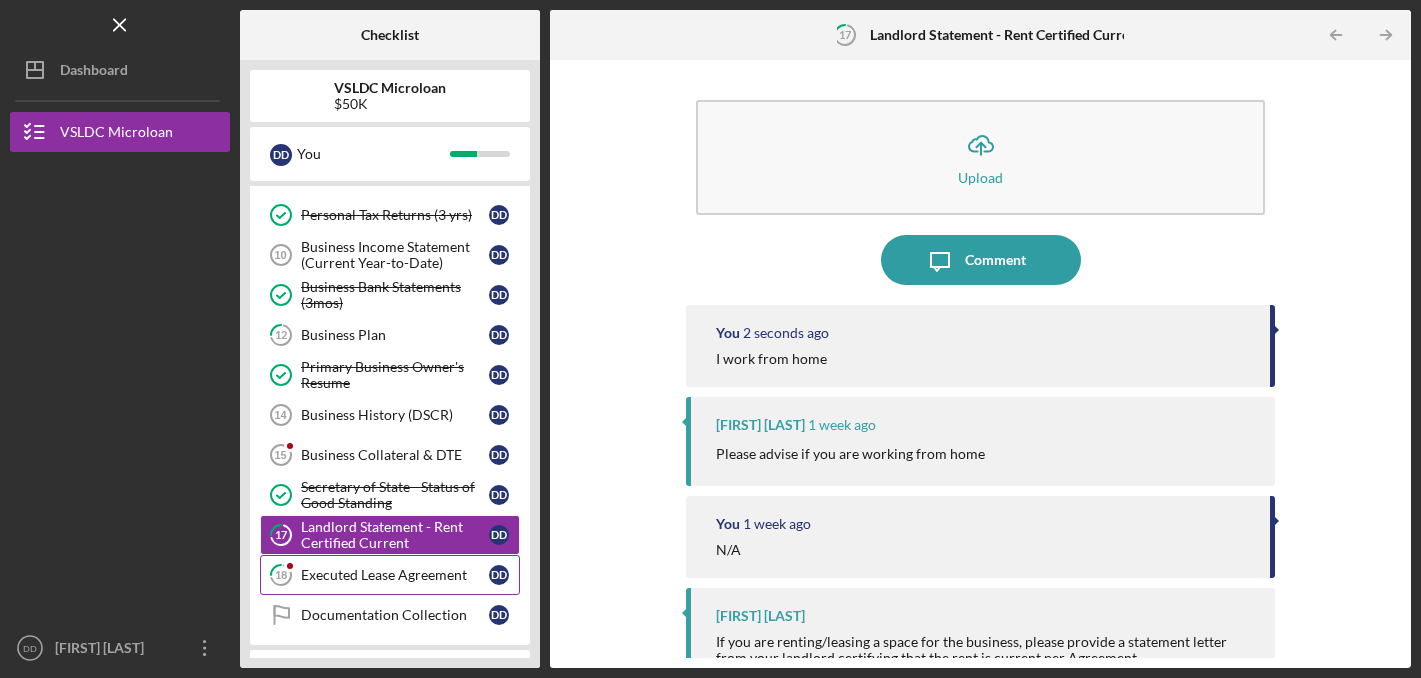 click on "Executed Lease Agreement" at bounding box center (395, 575) 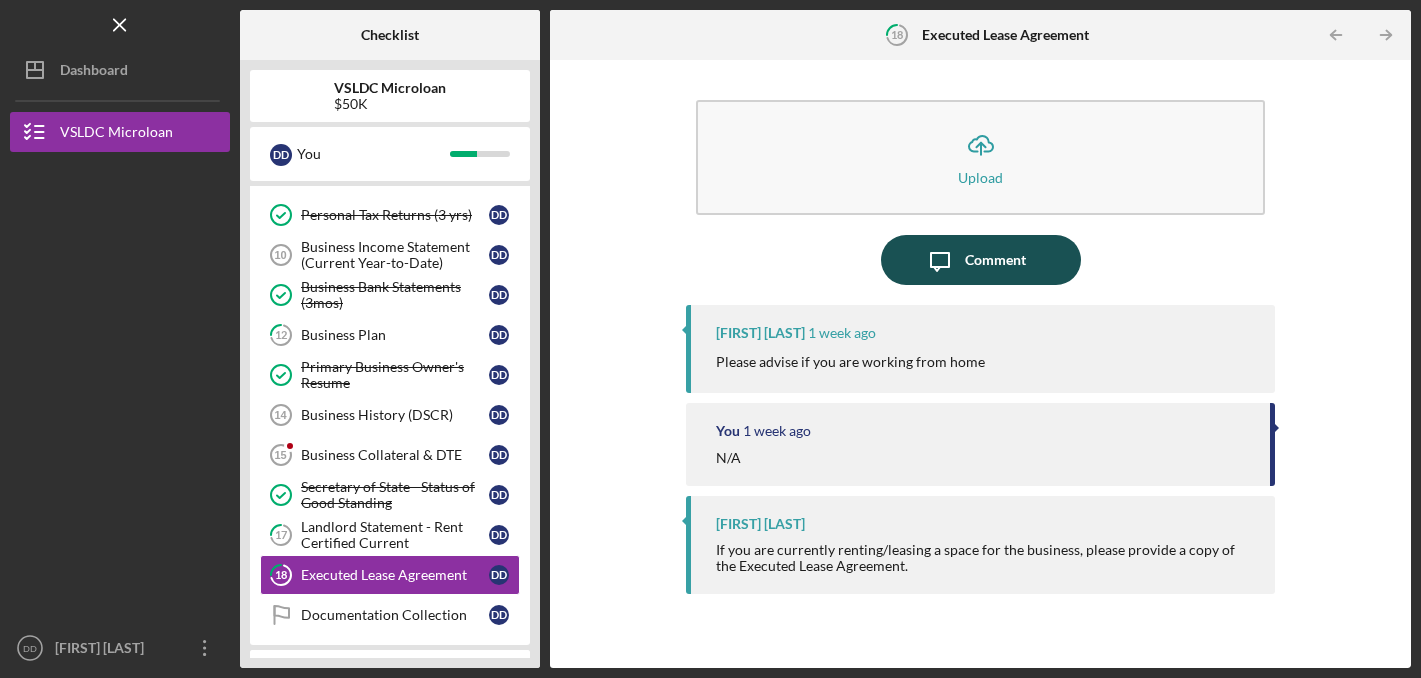 click on "Icon/Message" 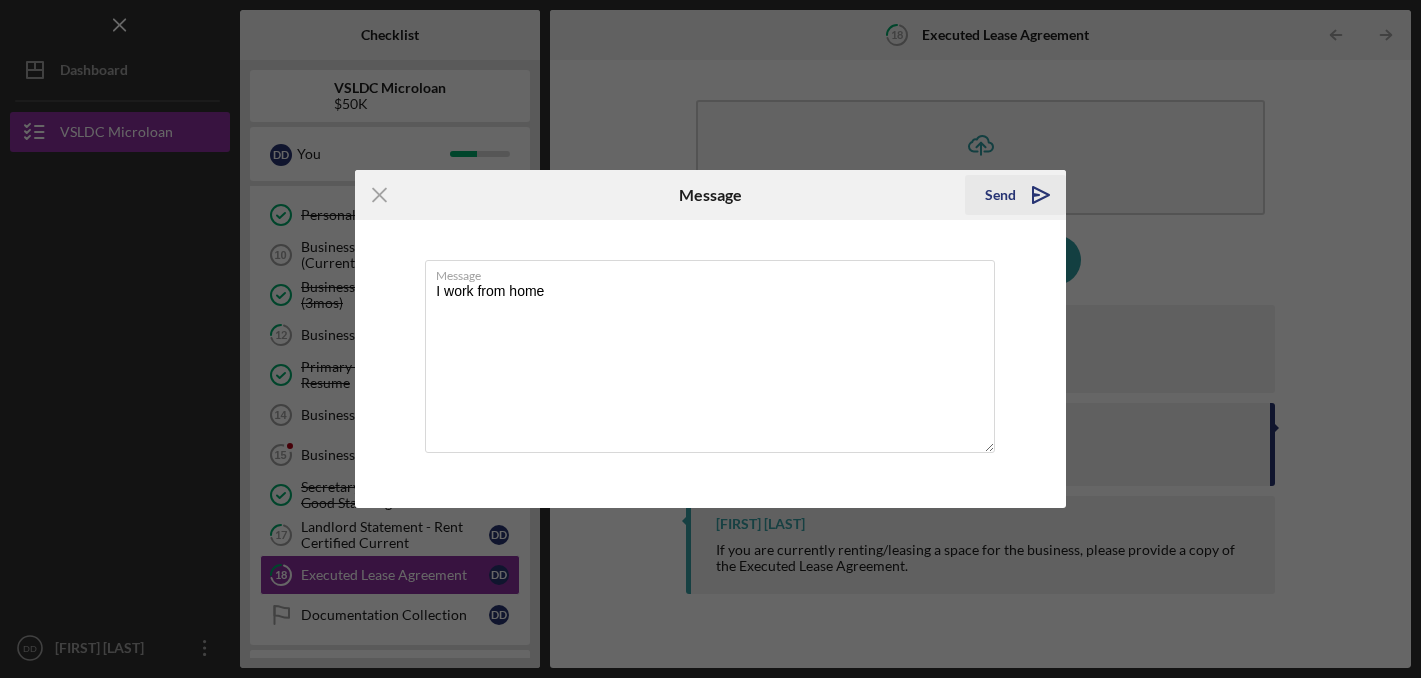 type on "I work from home" 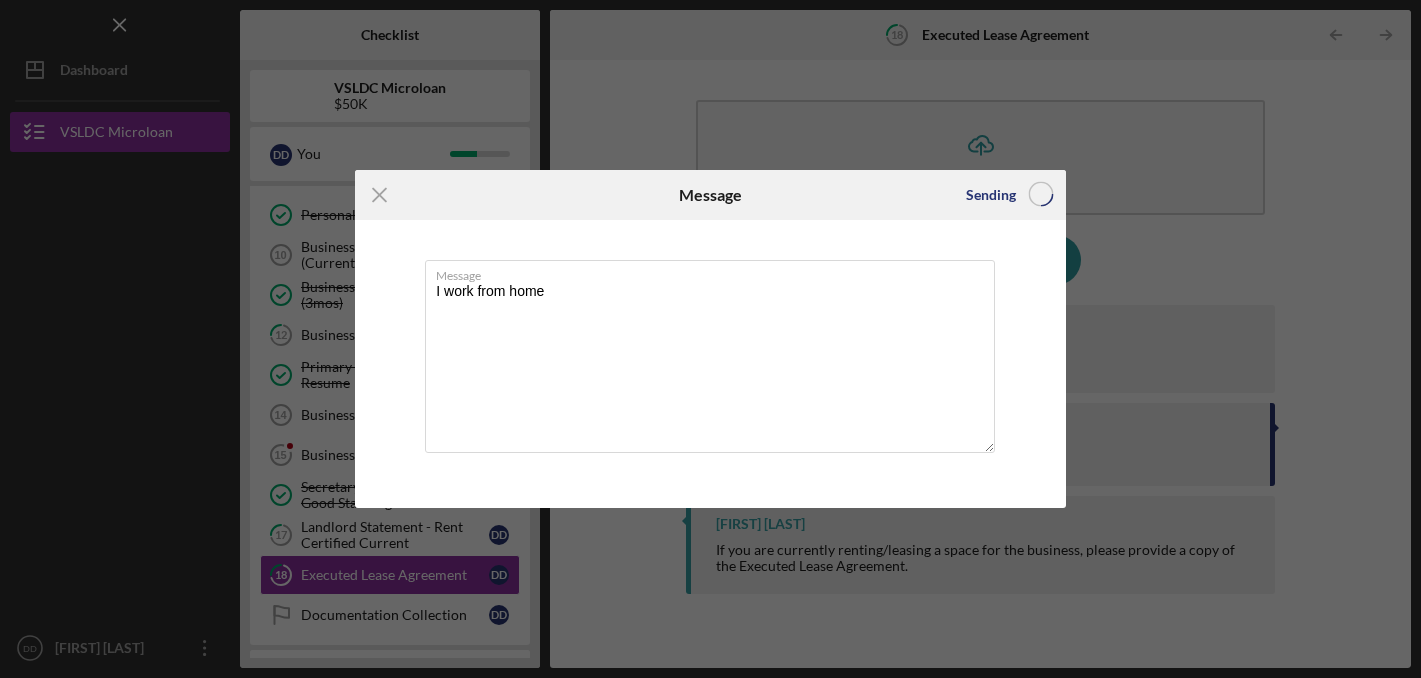 type 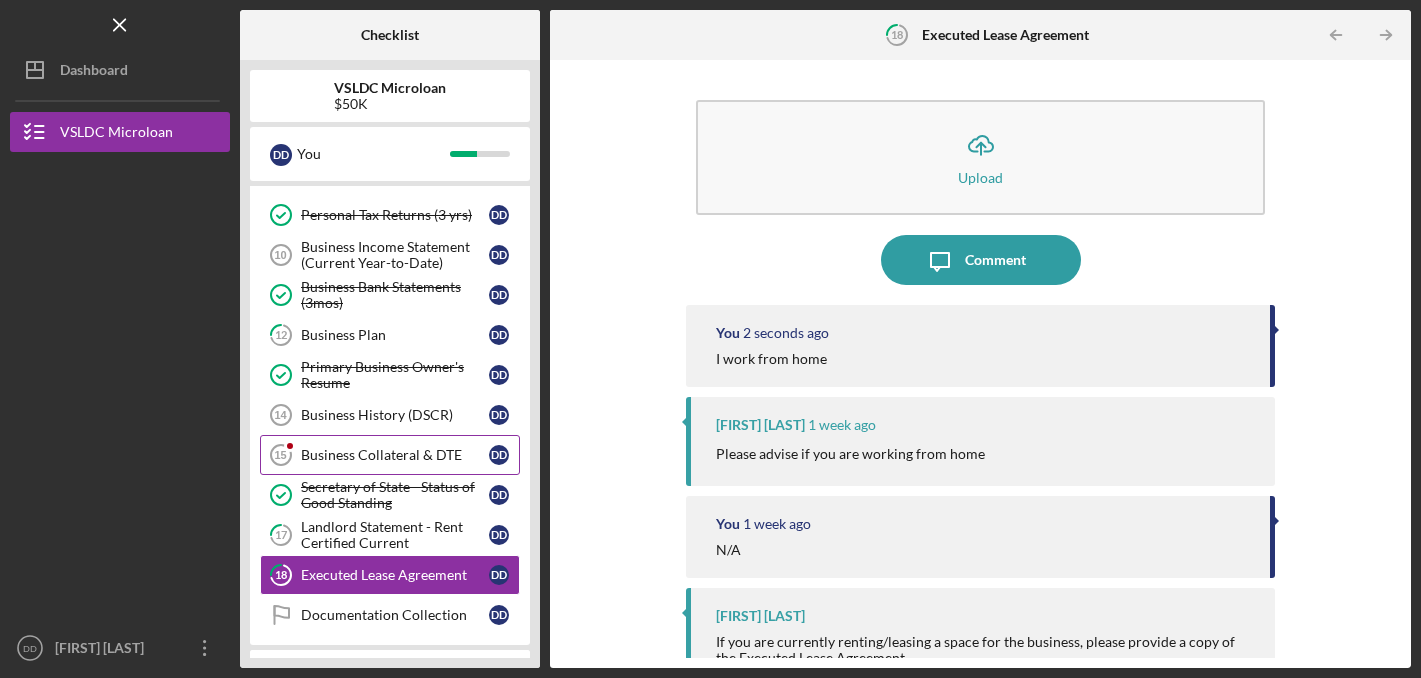 click on "Business Collateral & DTE 15 Business Collateral & DTE D D" at bounding box center (390, 455) 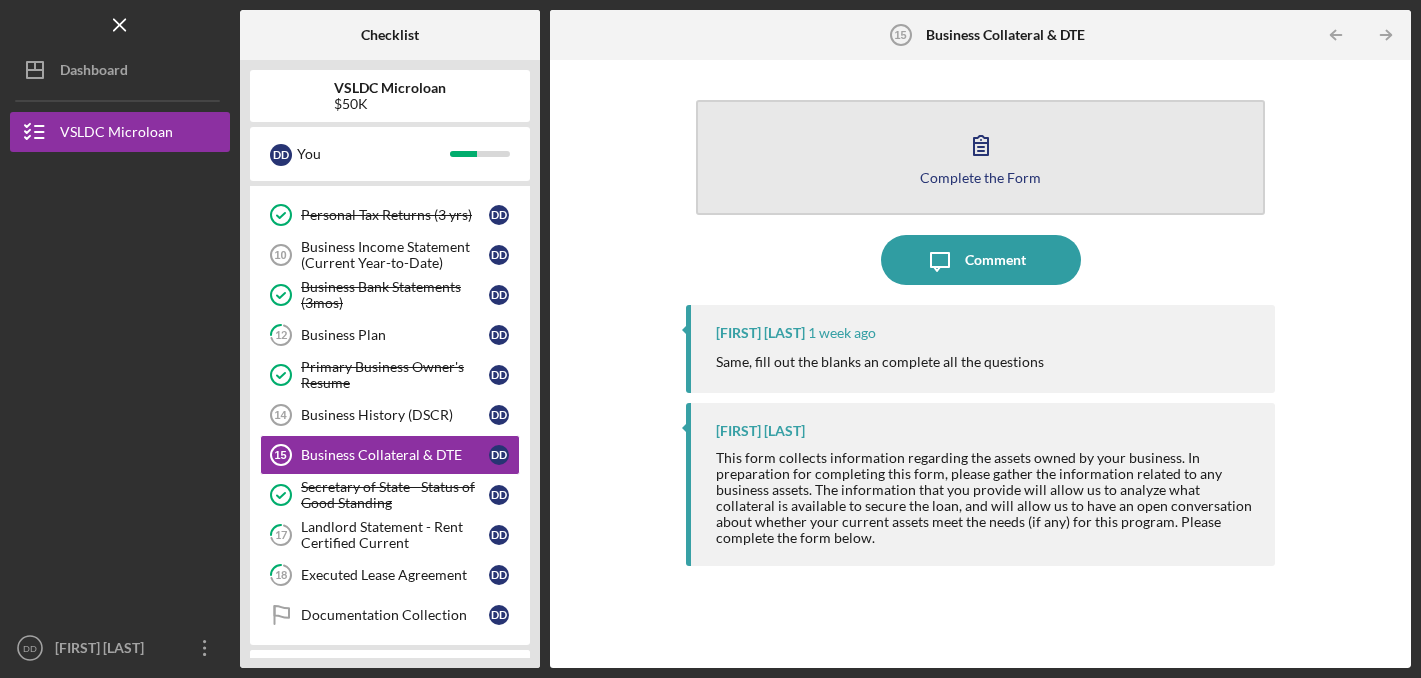 click on "Complete the Form Form" at bounding box center (980, 157) 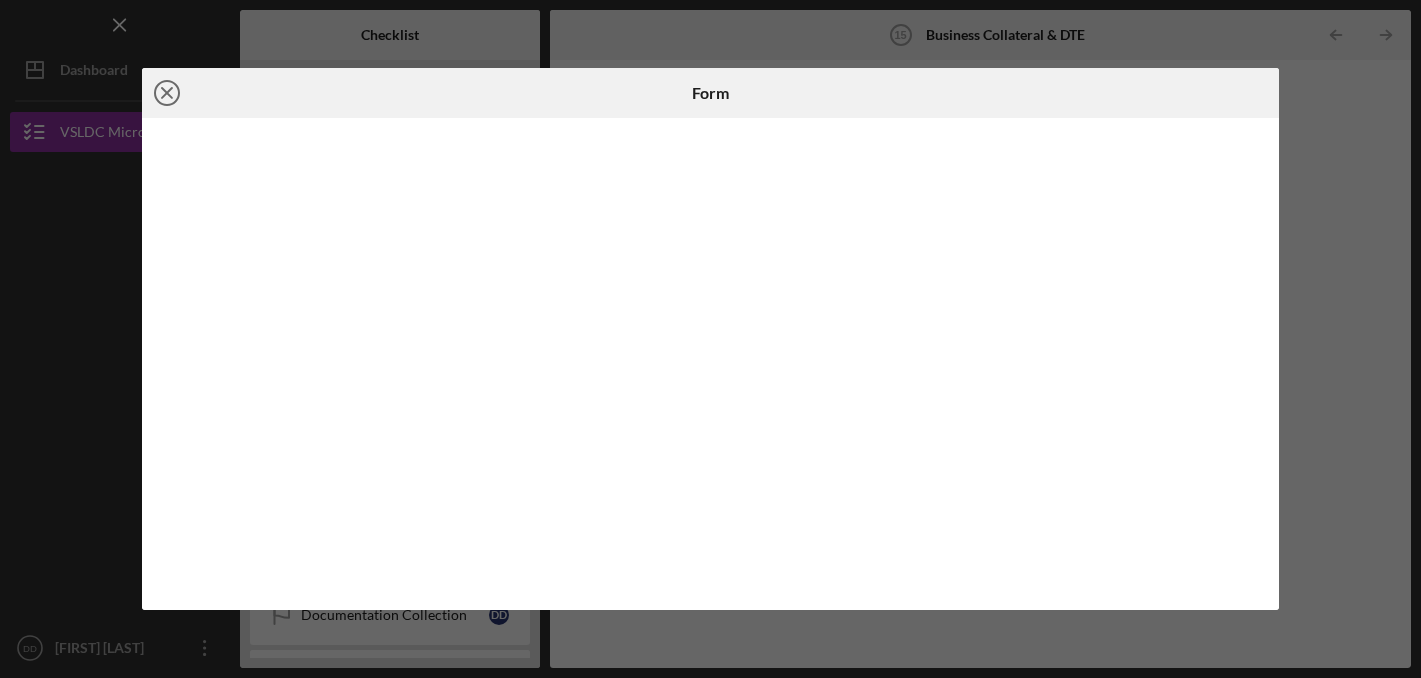 click on "Icon/Close" 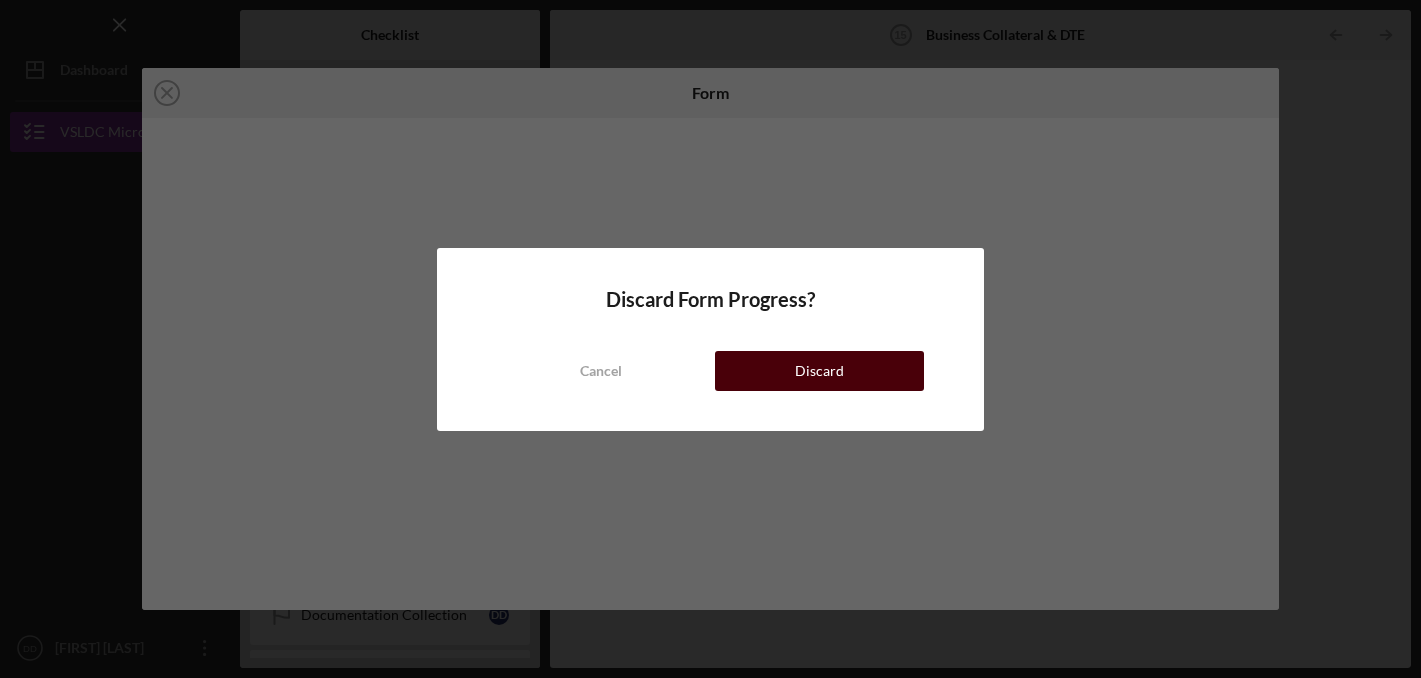 click on "Discard" at bounding box center [819, 371] 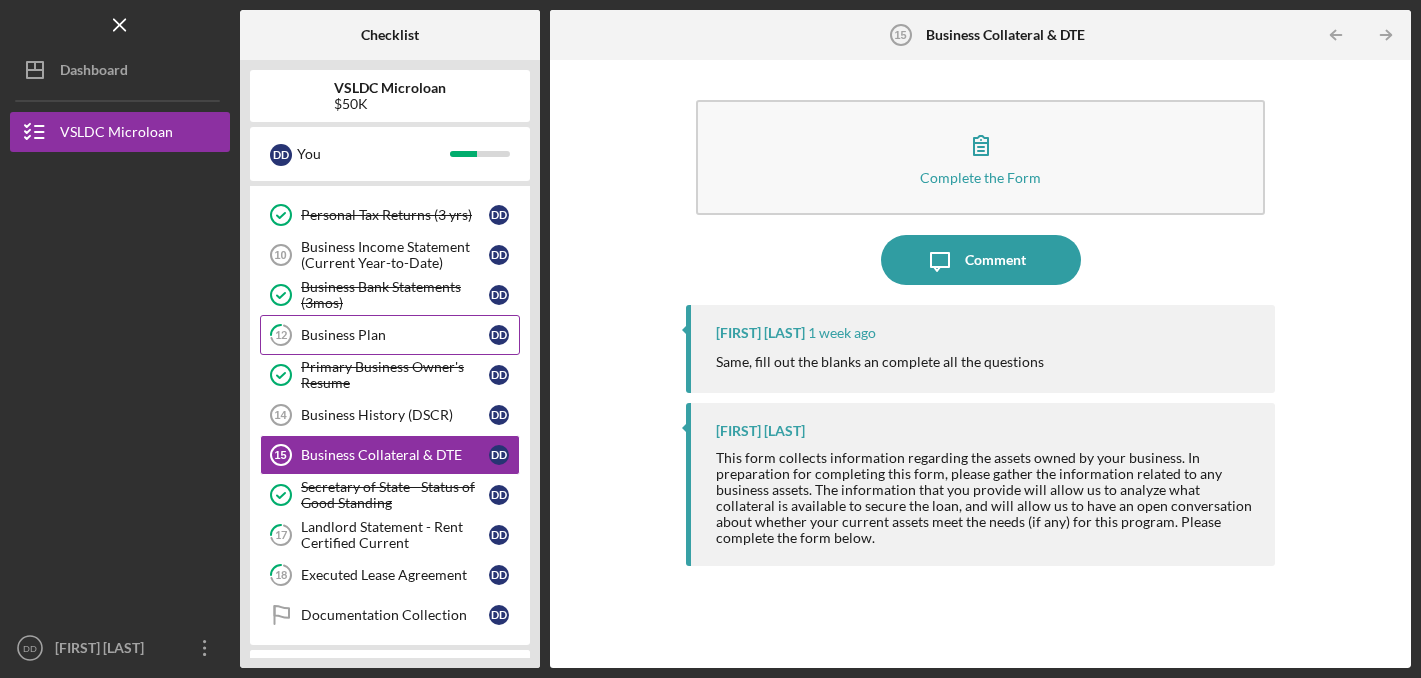 click on "Business Plan" at bounding box center (395, 335) 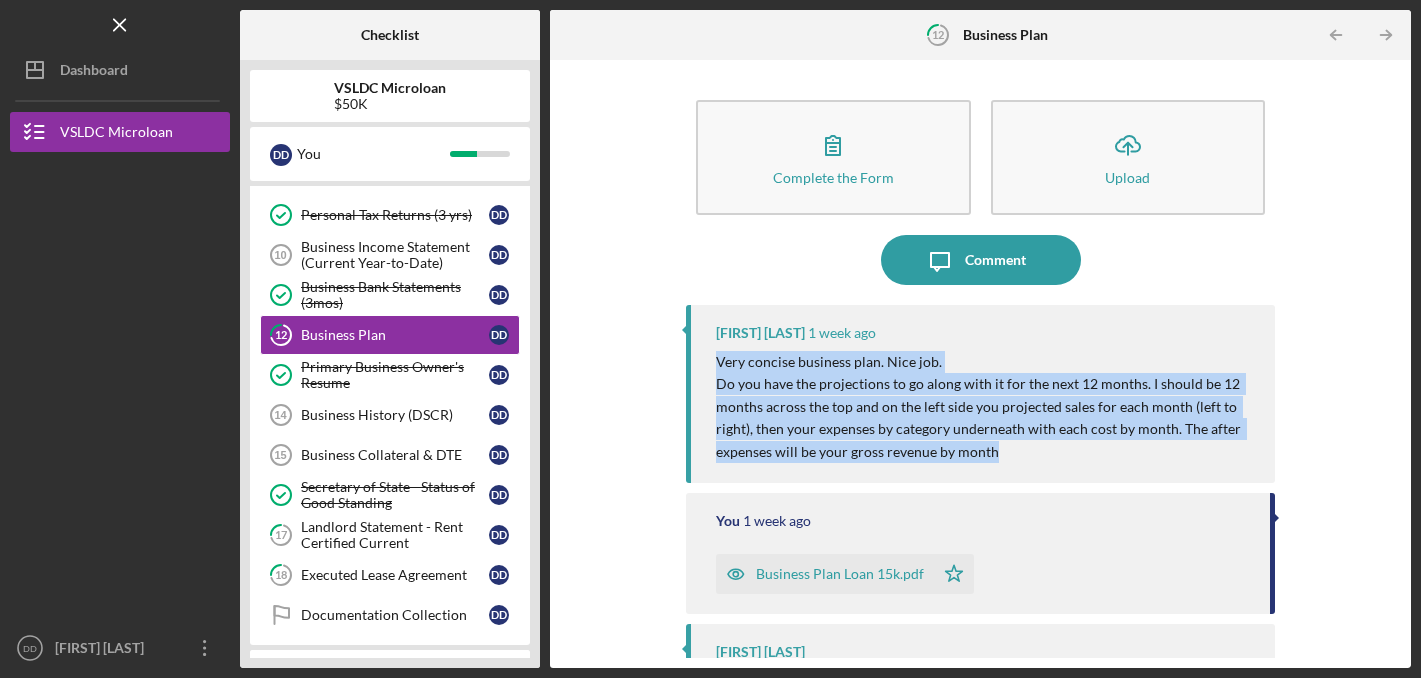 drag, startPoint x: 718, startPoint y: 365, endPoint x: 1028, endPoint y: 454, distance: 322.52286 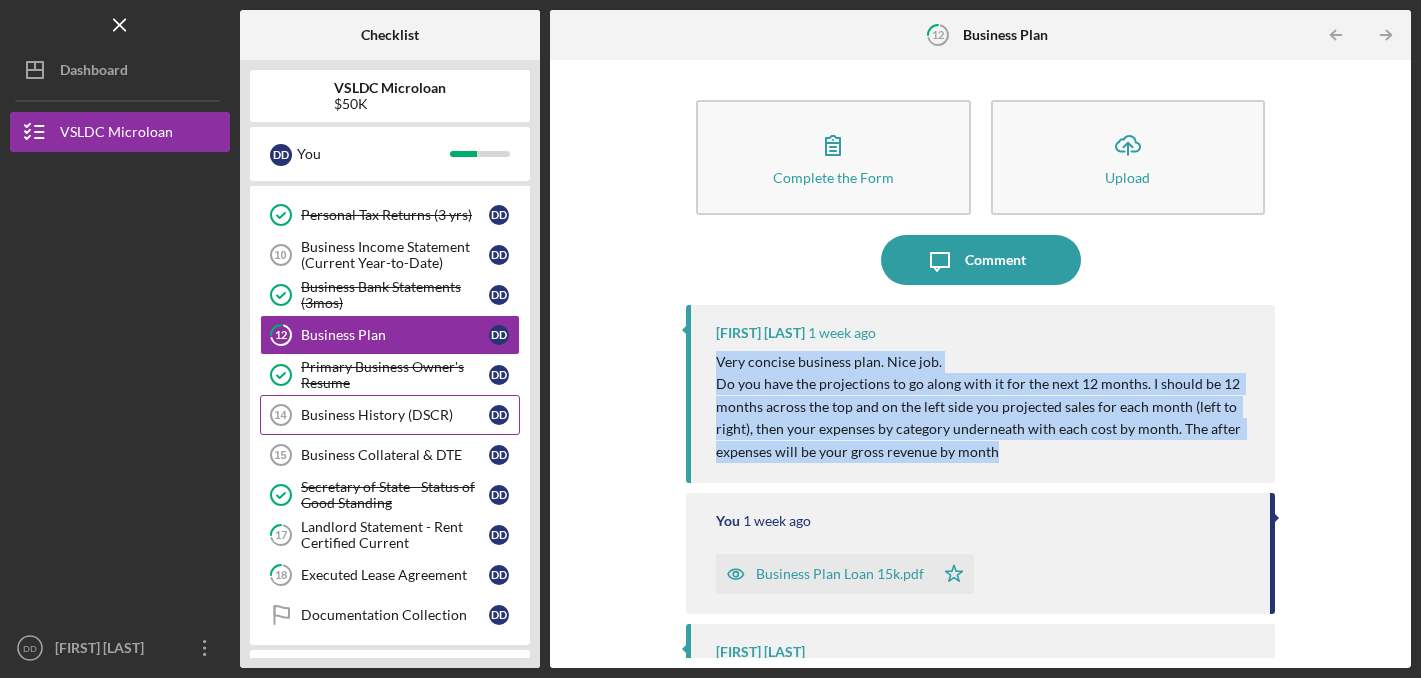 click on "Business History (DSCR)" at bounding box center (395, 415) 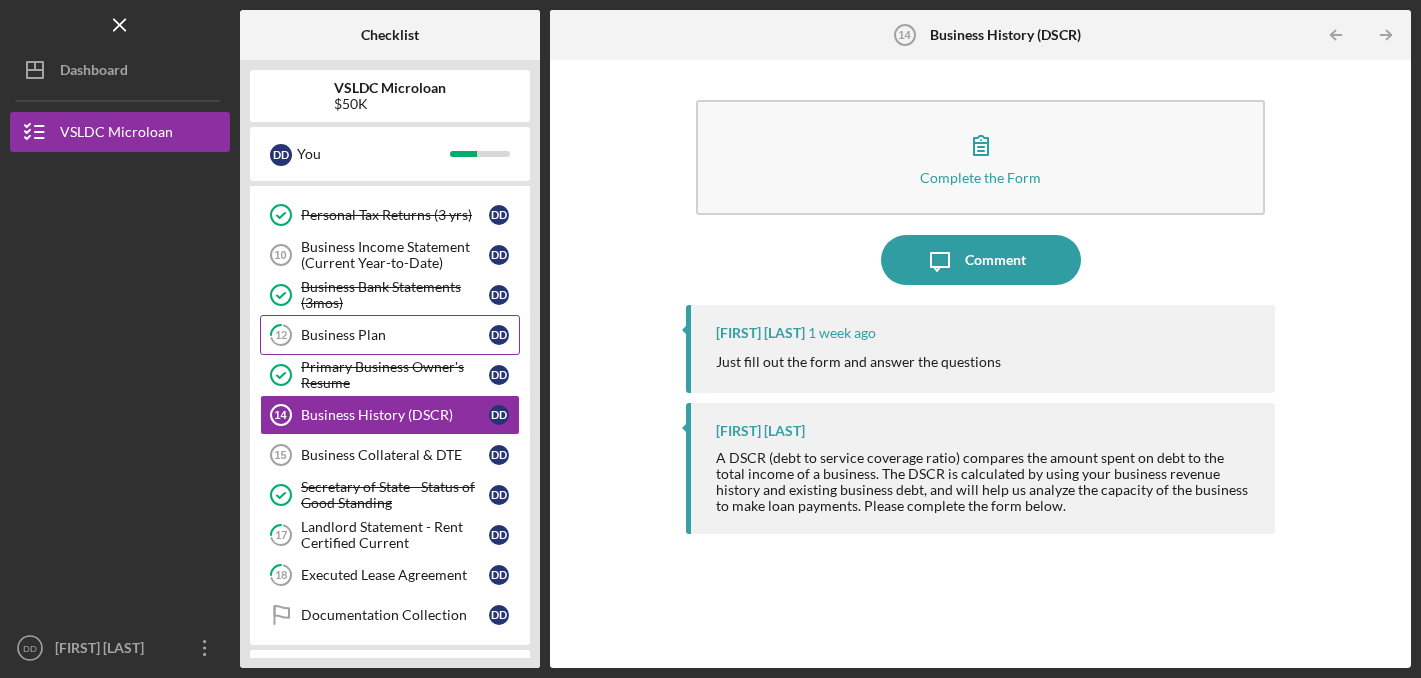 click on "12 Business Plan D D" at bounding box center [390, 335] 